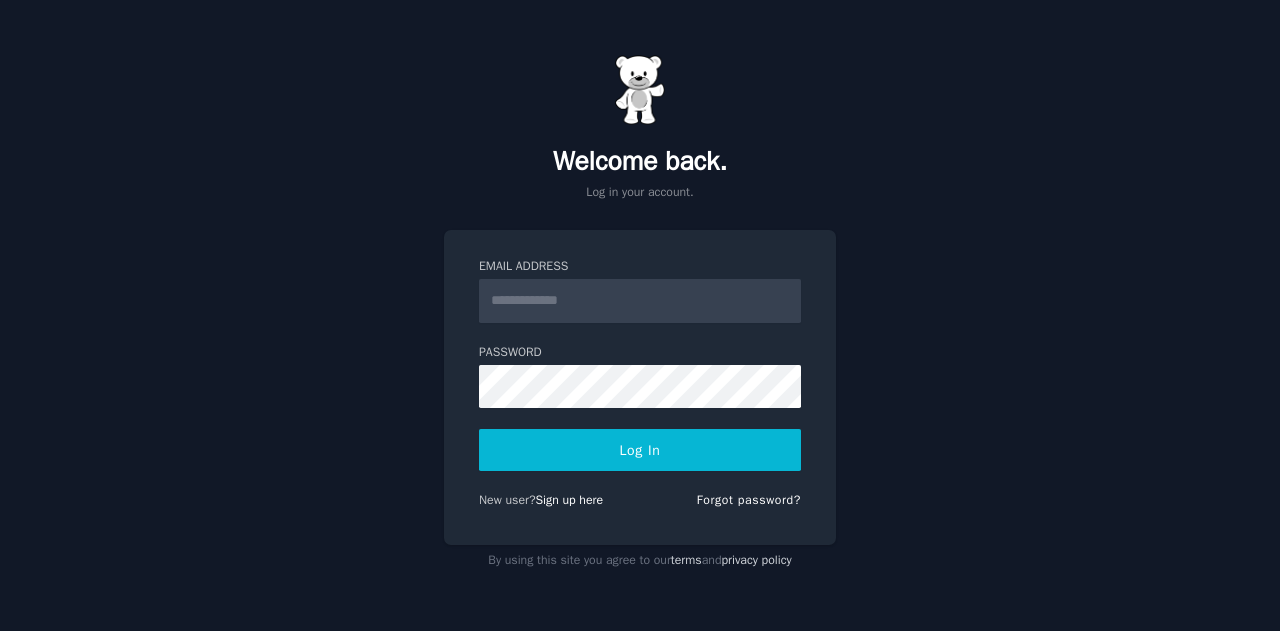 scroll, scrollTop: 0, scrollLeft: 0, axis: both 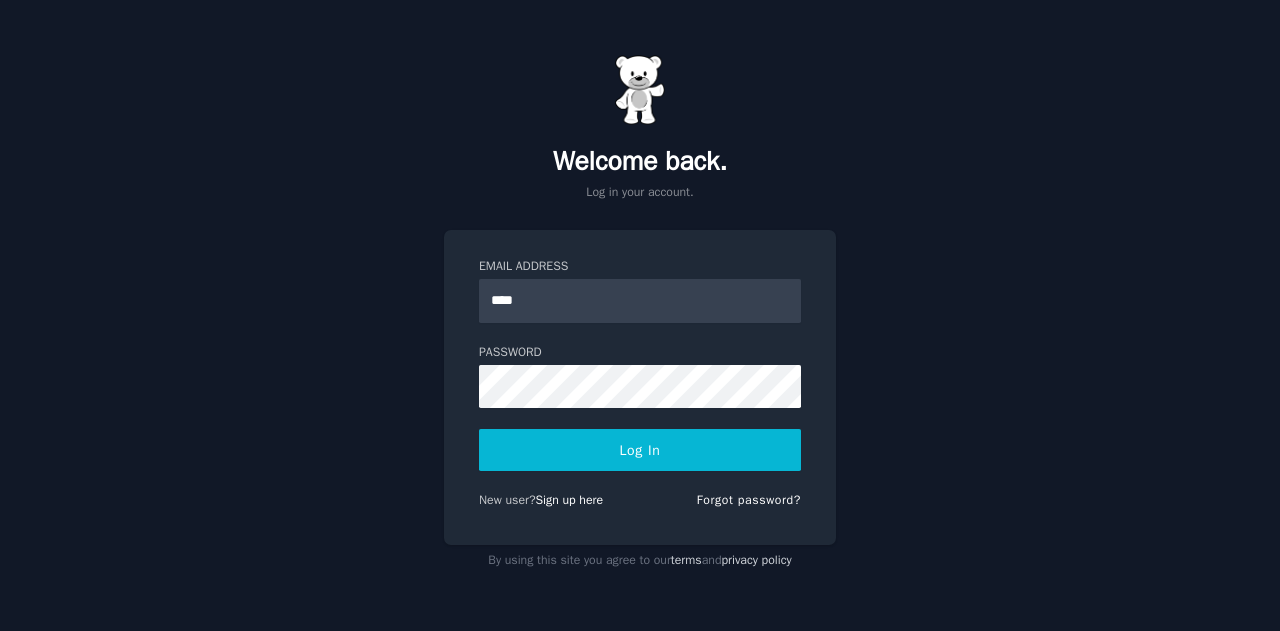 type on "**********" 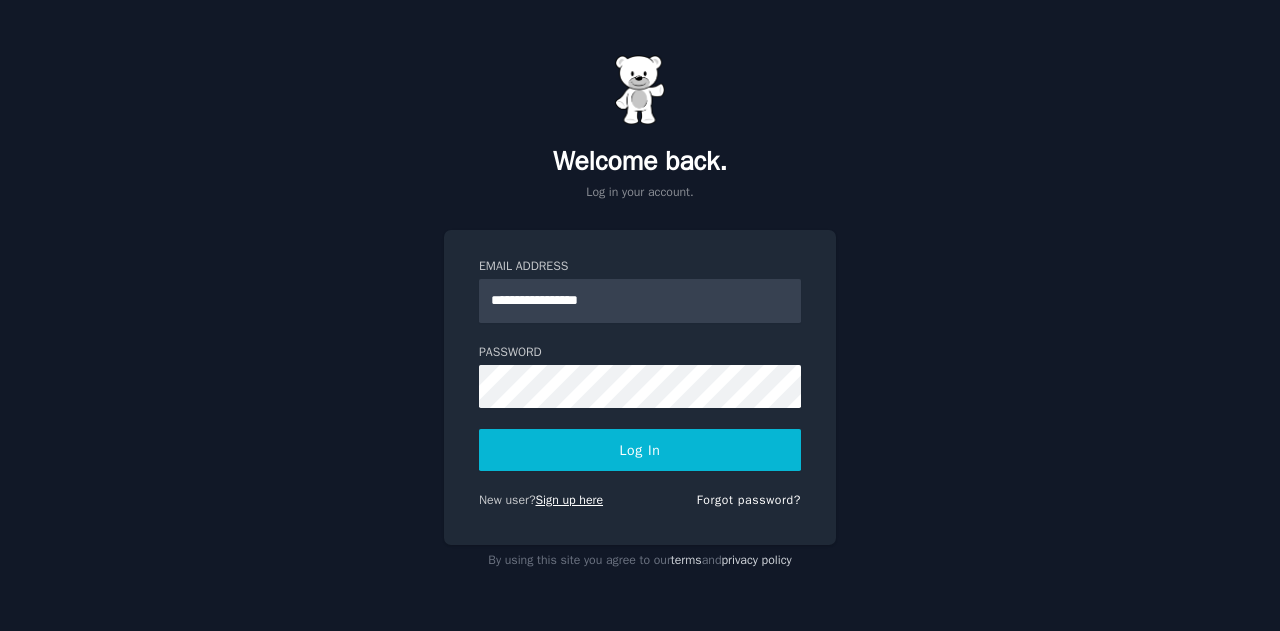 click on "Sign up here" at bounding box center [570, 500] 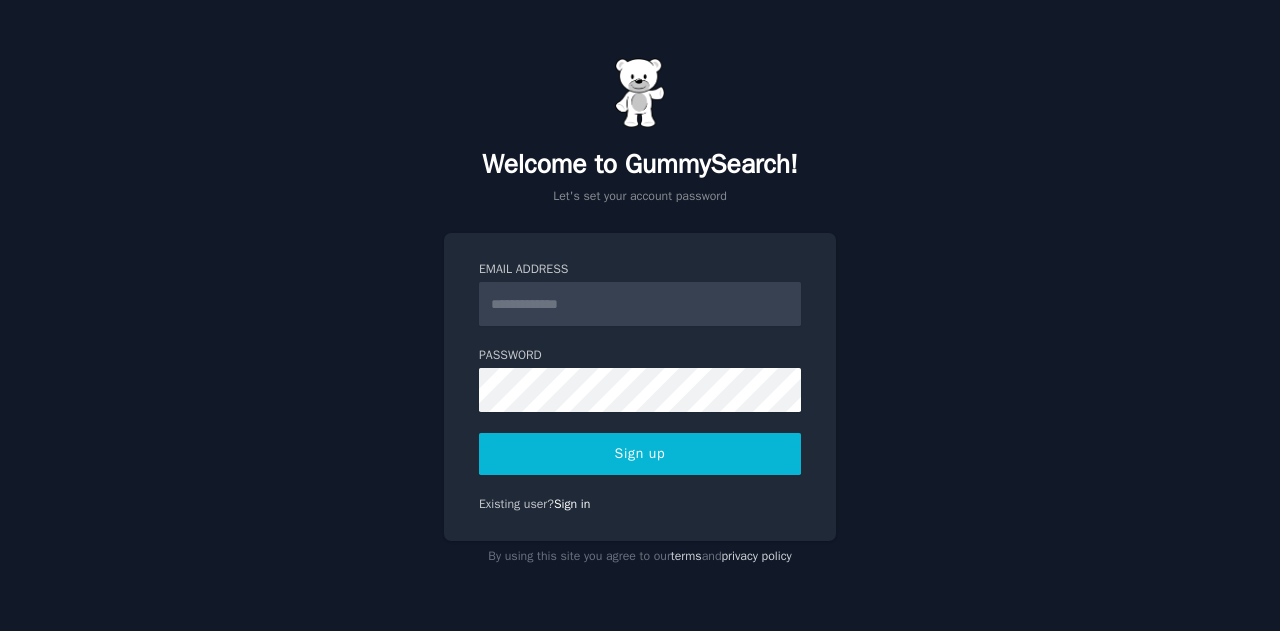 scroll, scrollTop: 0, scrollLeft: 0, axis: both 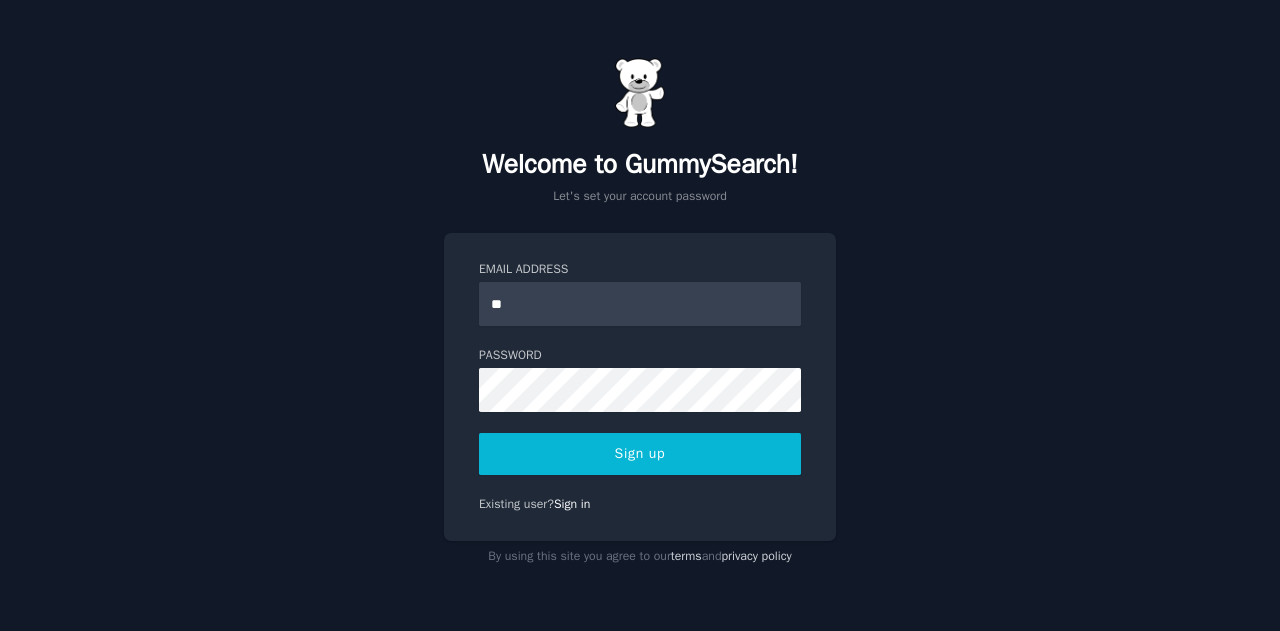 type on "**********" 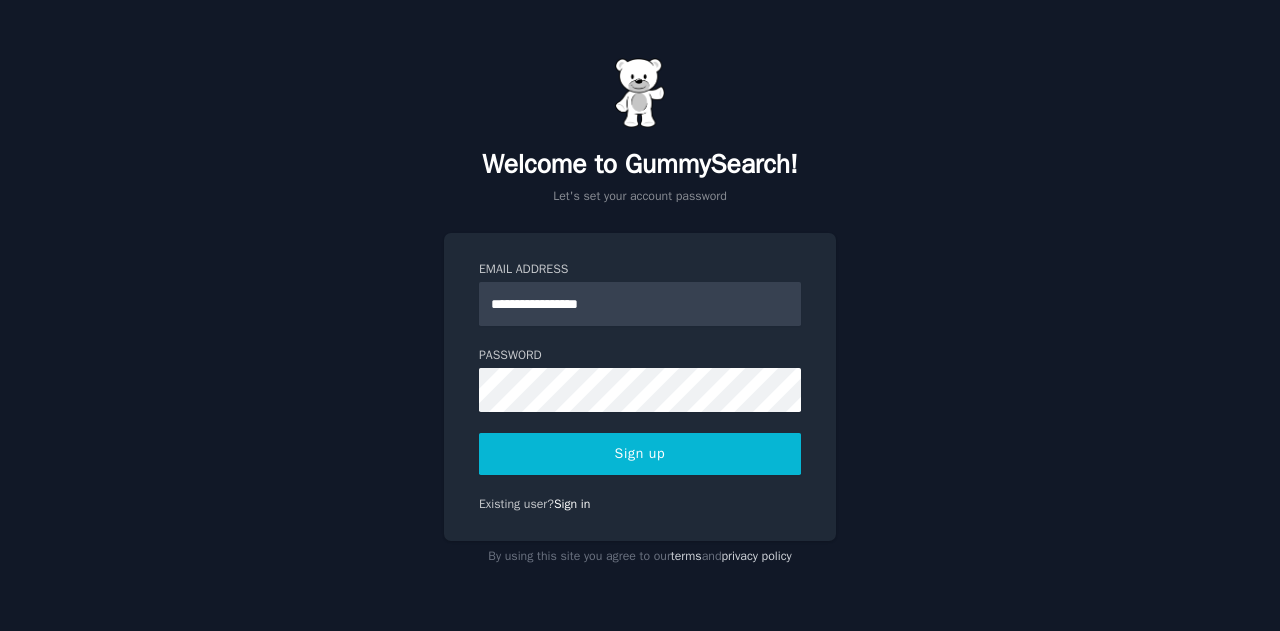 click on "Sign up" at bounding box center [640, 454] 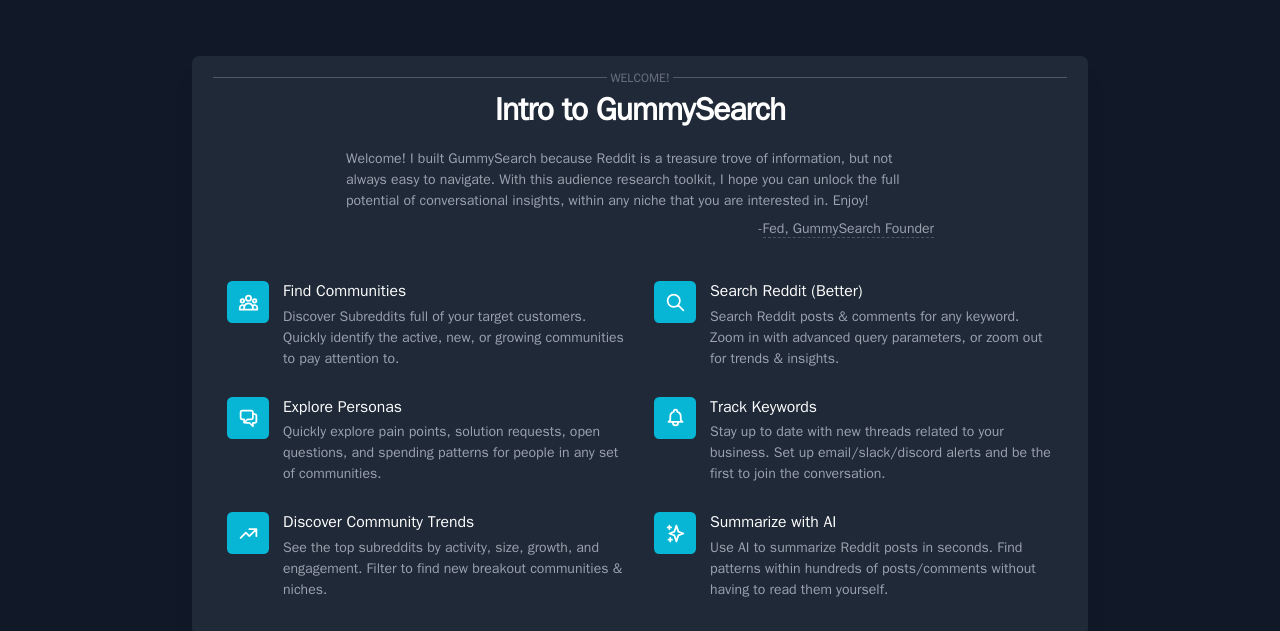scroll, scrollTop: 0, scrollLeft: 0, axis: both 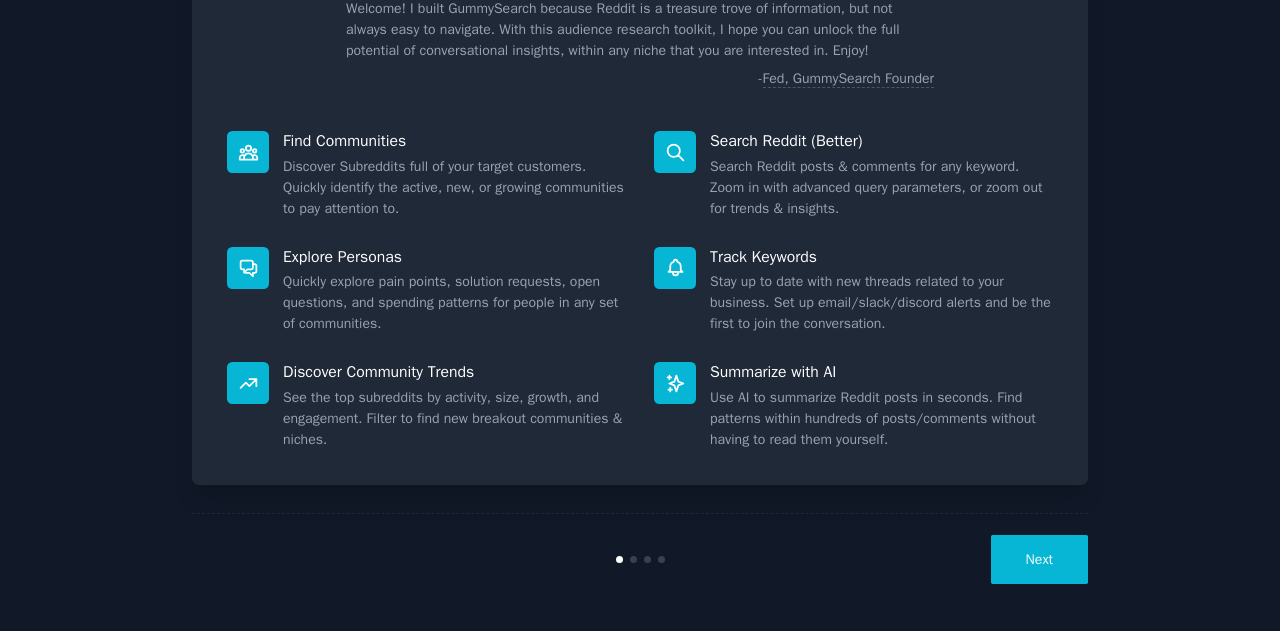 click on "Next" at bounding box center [1039, 559] 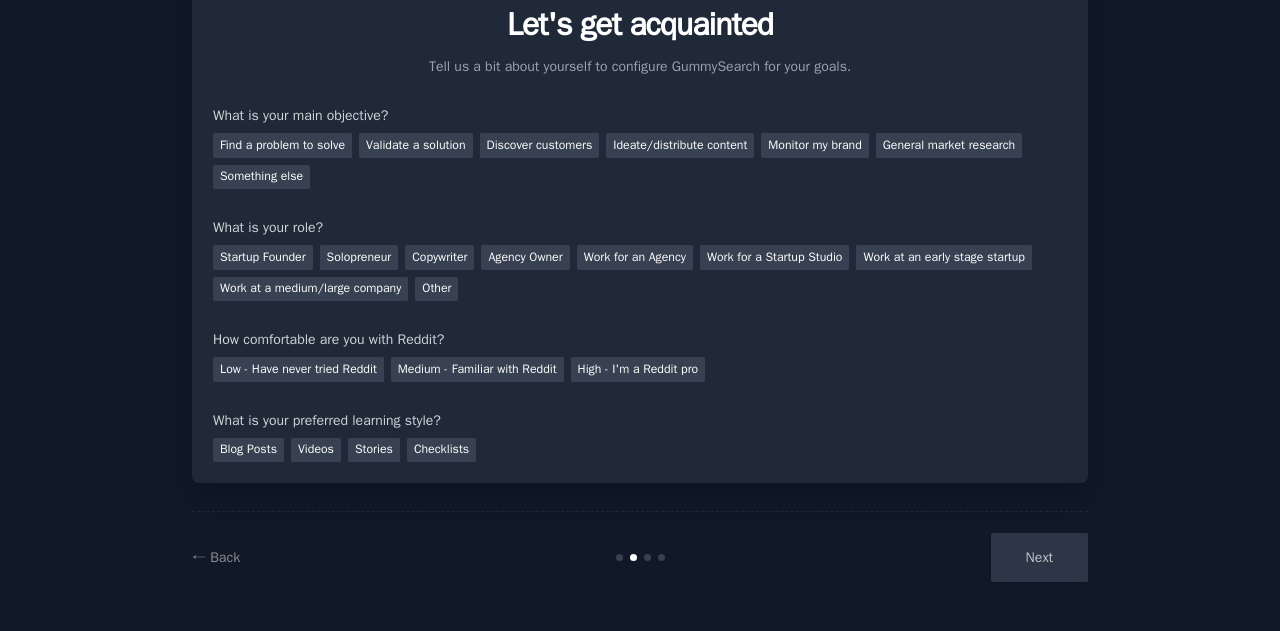 scroll, scrollTop: 84, scrollLeft: 0, axis: vertical 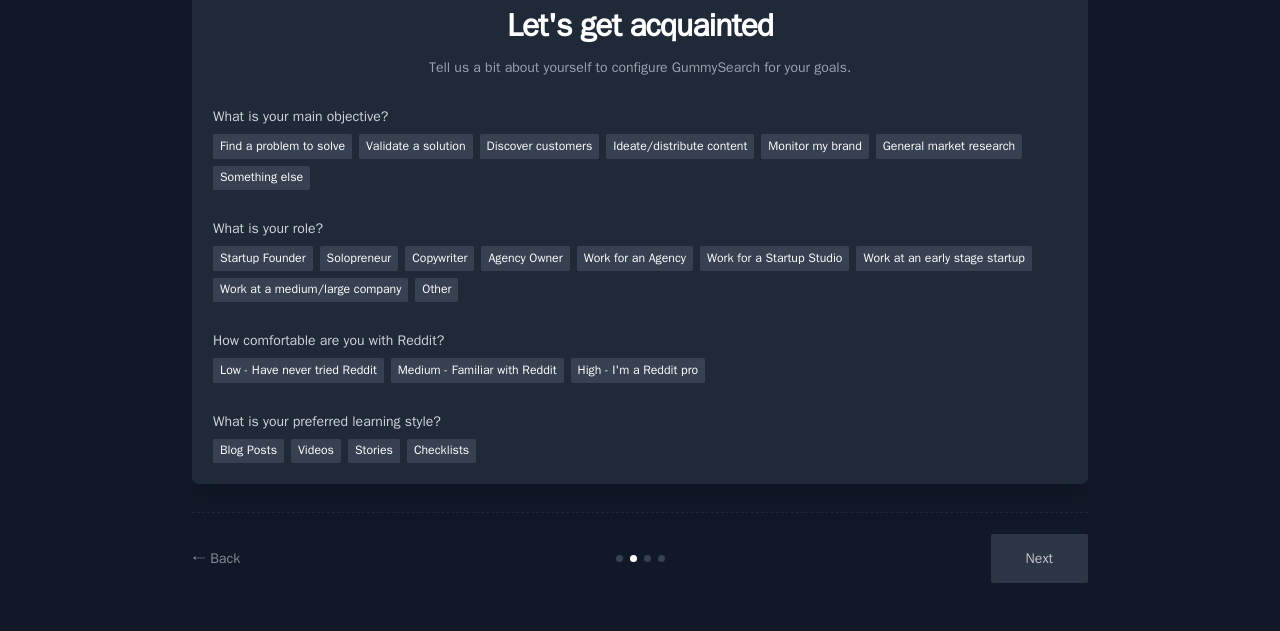 click 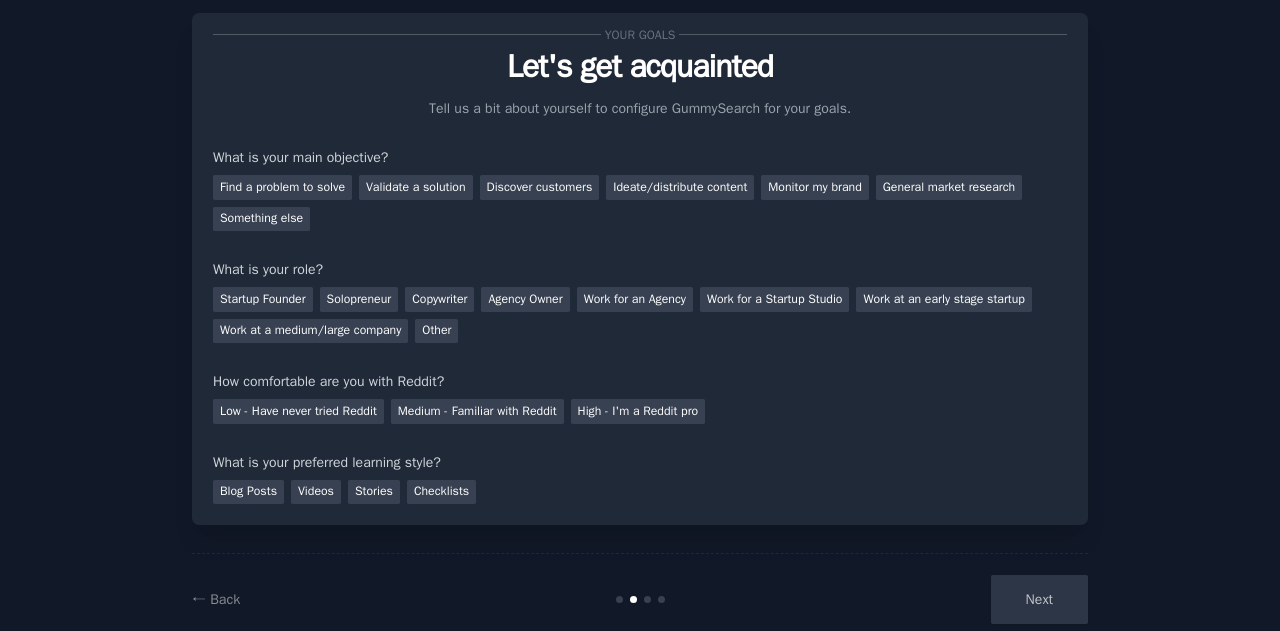 scroll, scrollTop: 84, scrollLeft: 0, axis: vertical 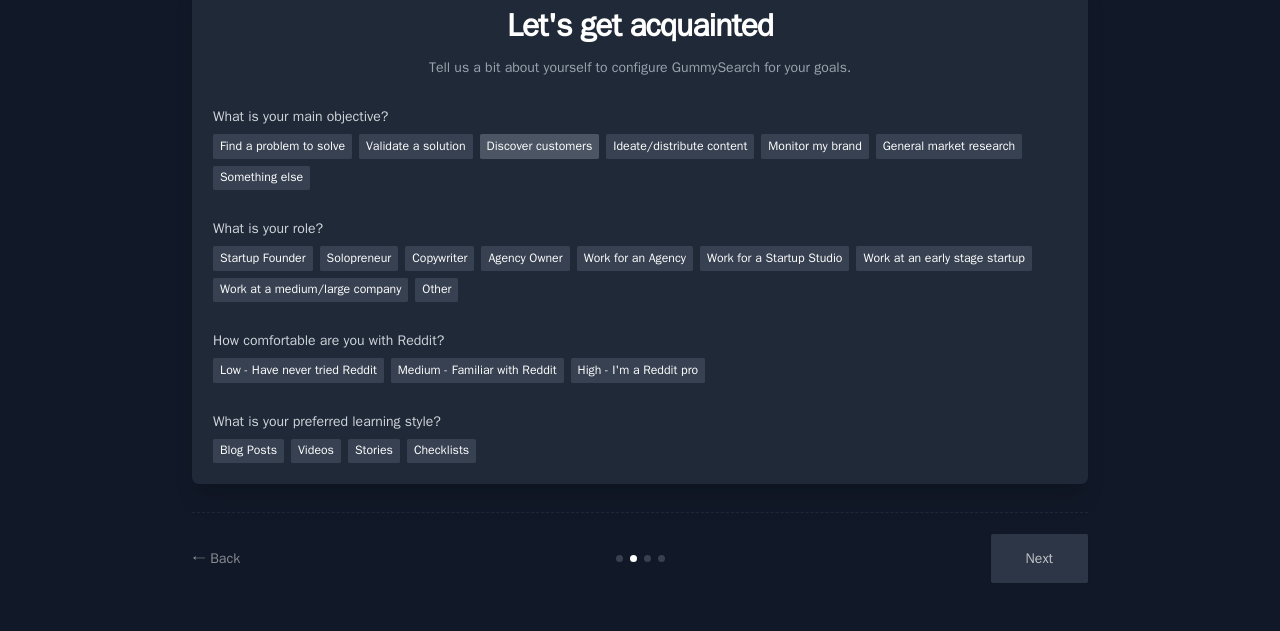 click on "Discover customers" at bounding box center [540, 146] 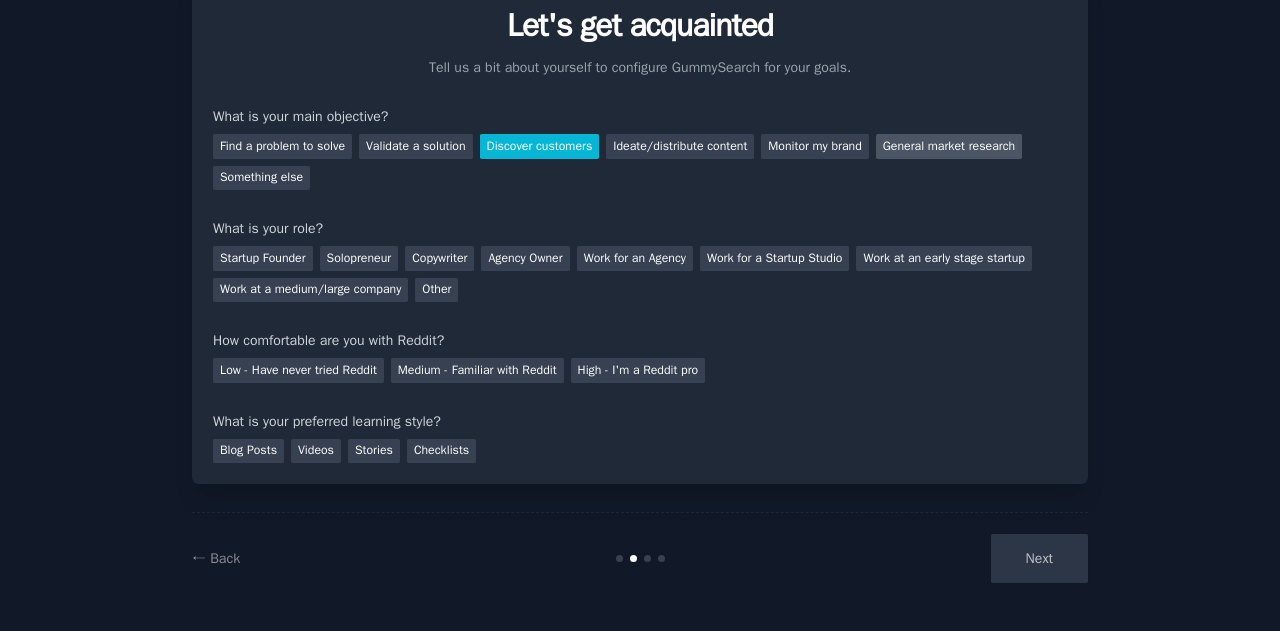 click on "Find a problem to solve Validate a solution Discover customers Ideate/distribute content Monitor my brand General market research Something else" at bounding box center [640, 158] 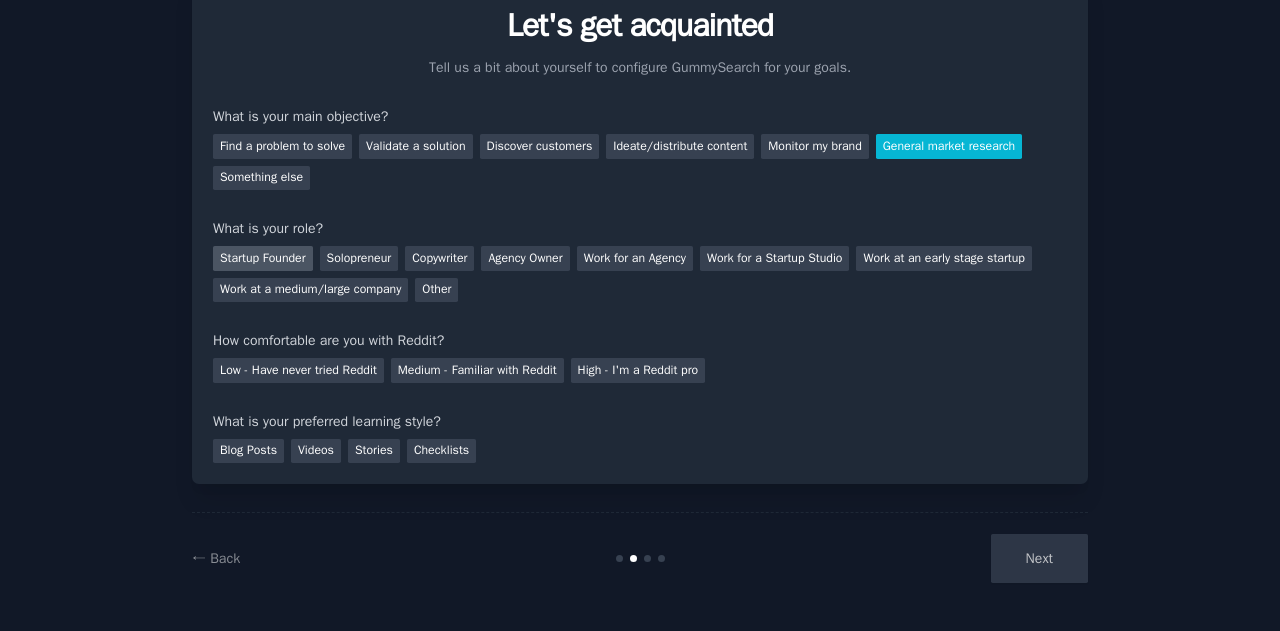 click on "Startup Founder" at bounding box center (263, 258) 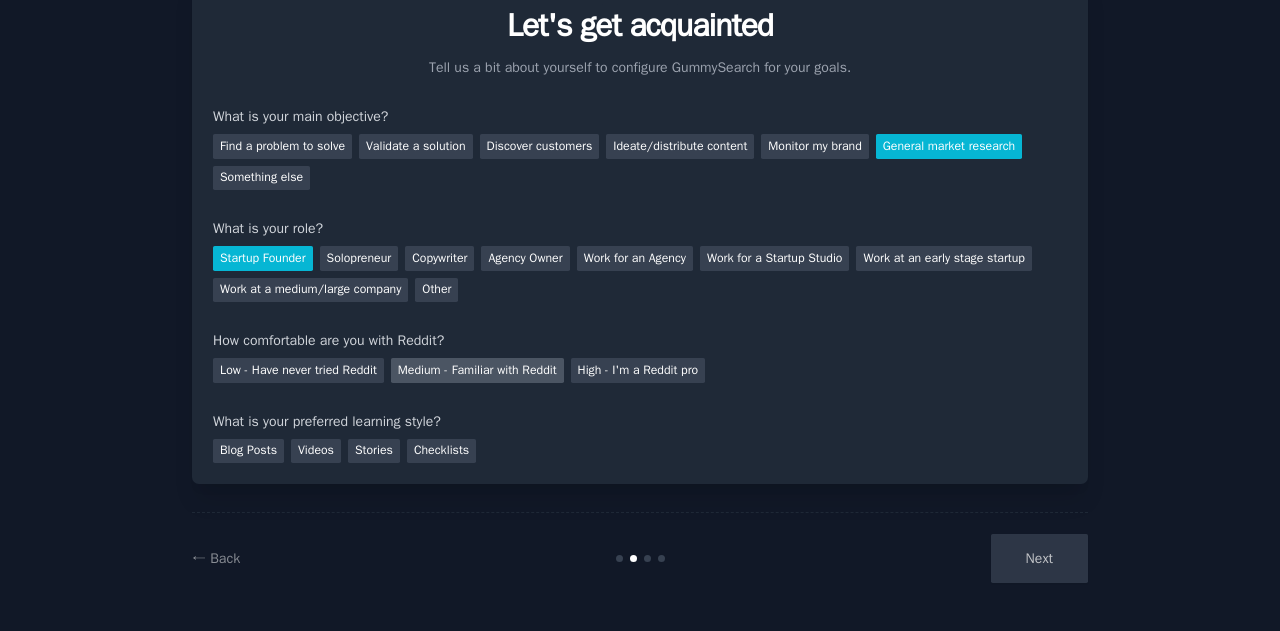 click on "Medium - Familiar with Reddit" at bounding box center [477, 370] 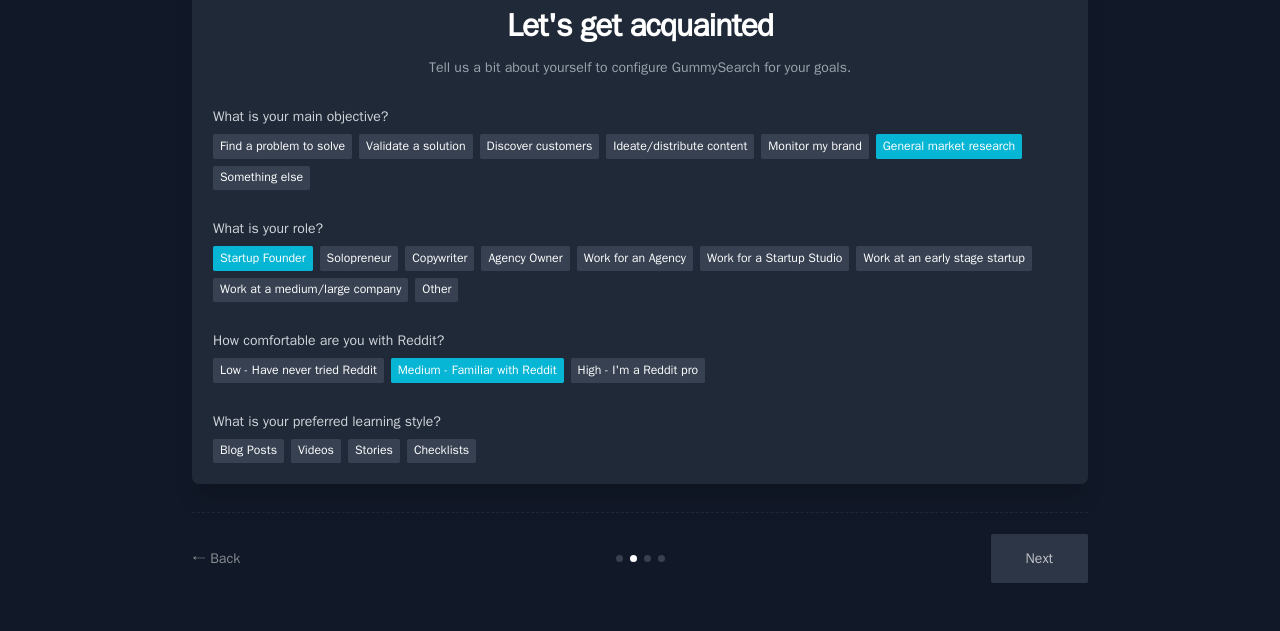 click on "Next" at bounding box center [938, 558] 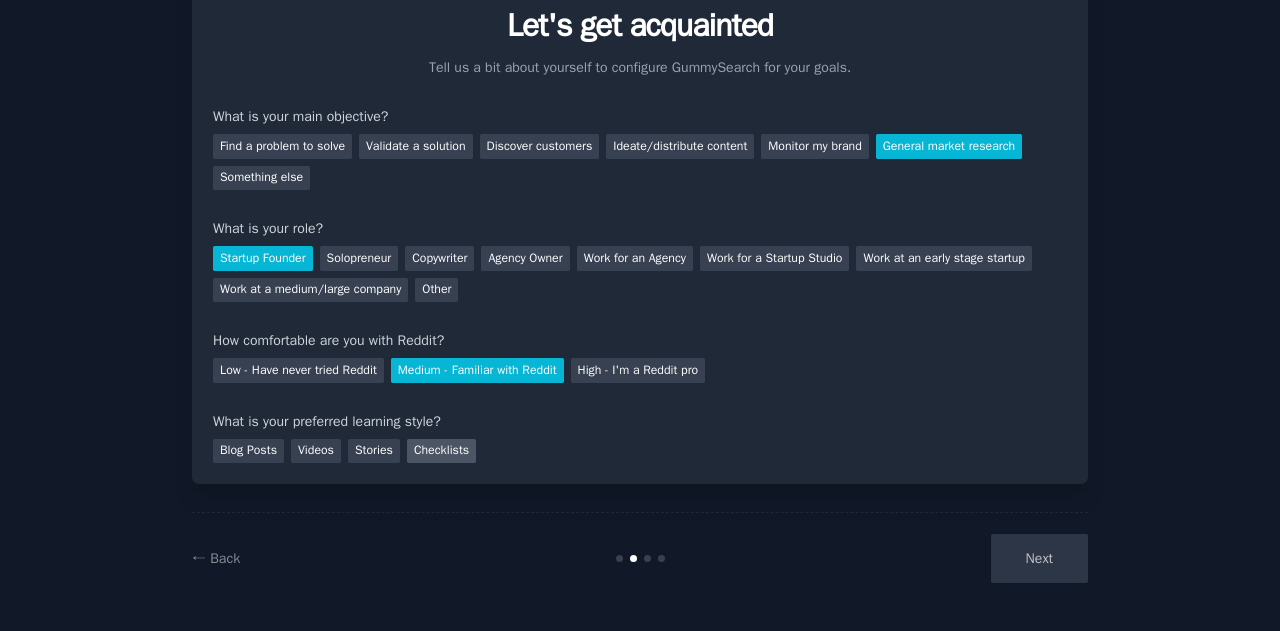 click on "Checklists" at bounding box center (441, 451) 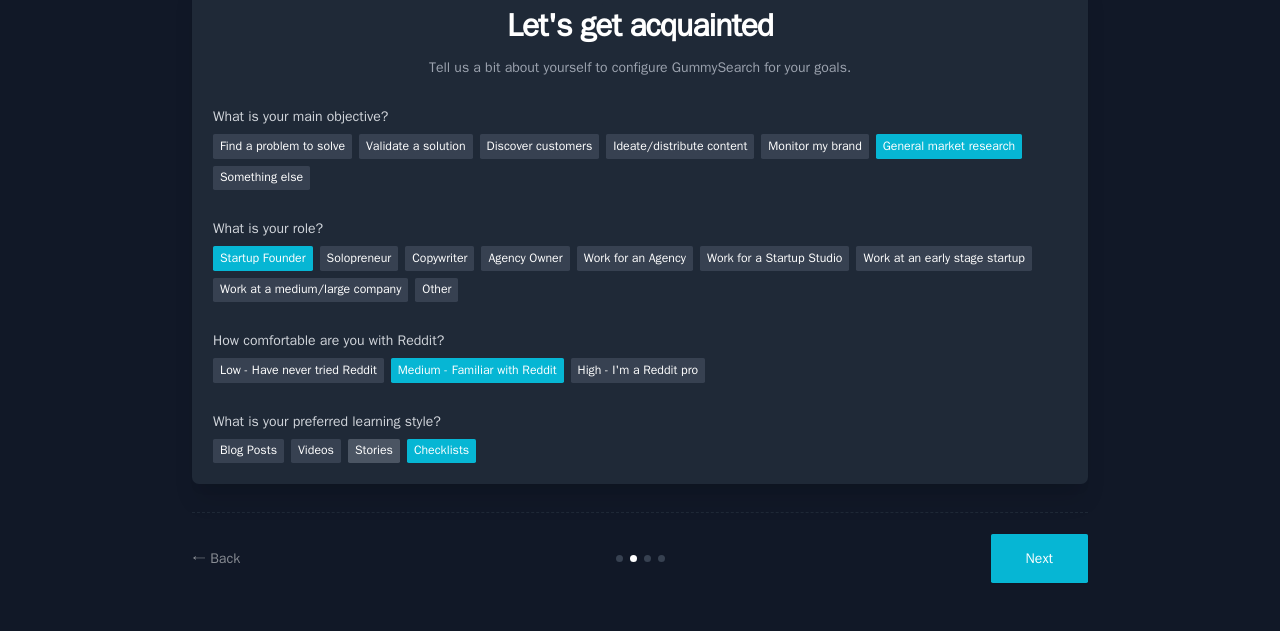 drag, startPoint x: 360, startPoint y: 447, endPoint x: 349, endPoint y: 451, distance: 11.7046995 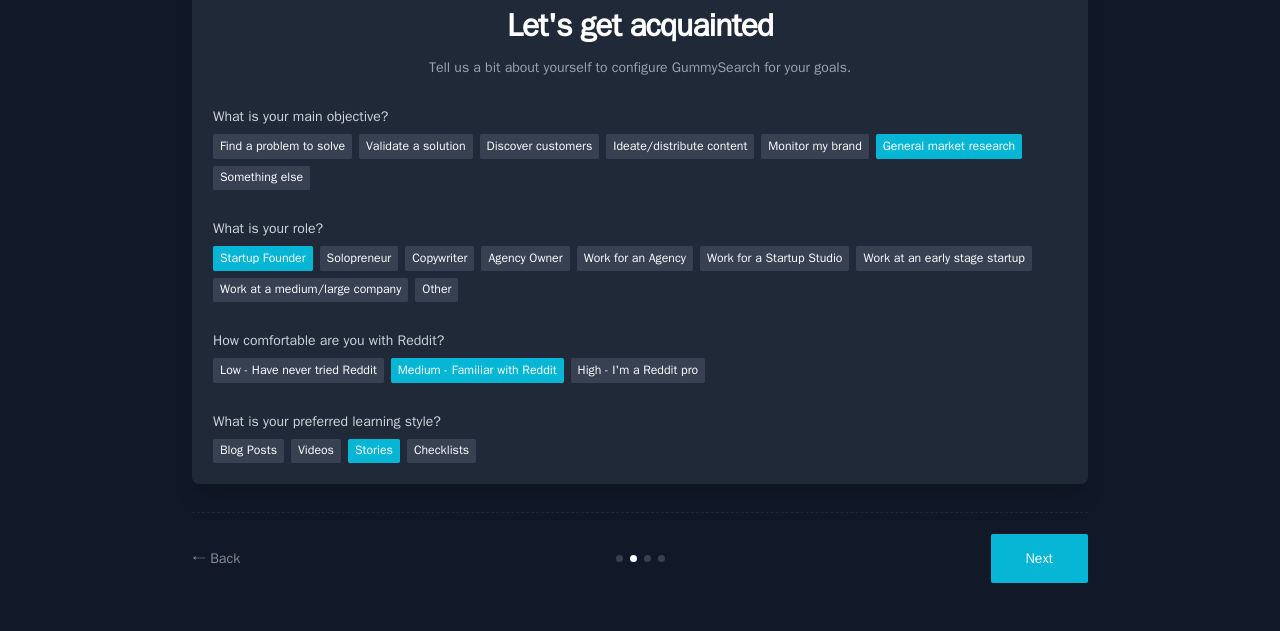 drag, startPoint x: 422, startPoint y: 445, endPoint x: 502, endPoint y: 473, distance: 84.758484 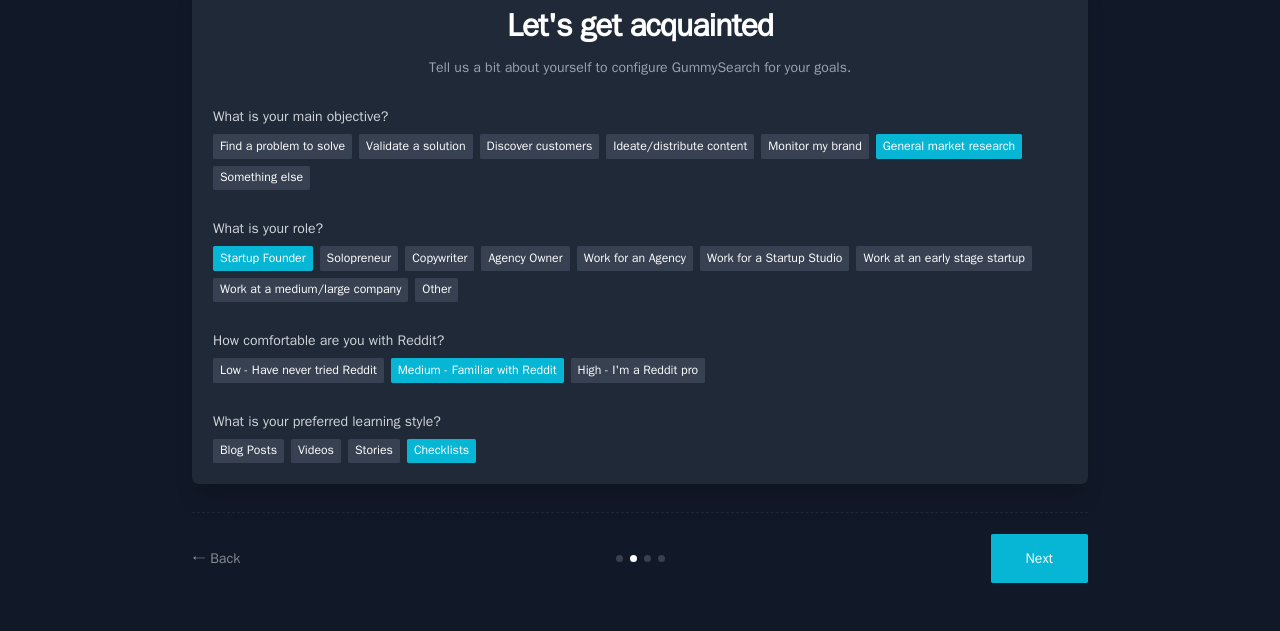 click on "Next" at bounding box center [1039, 558] 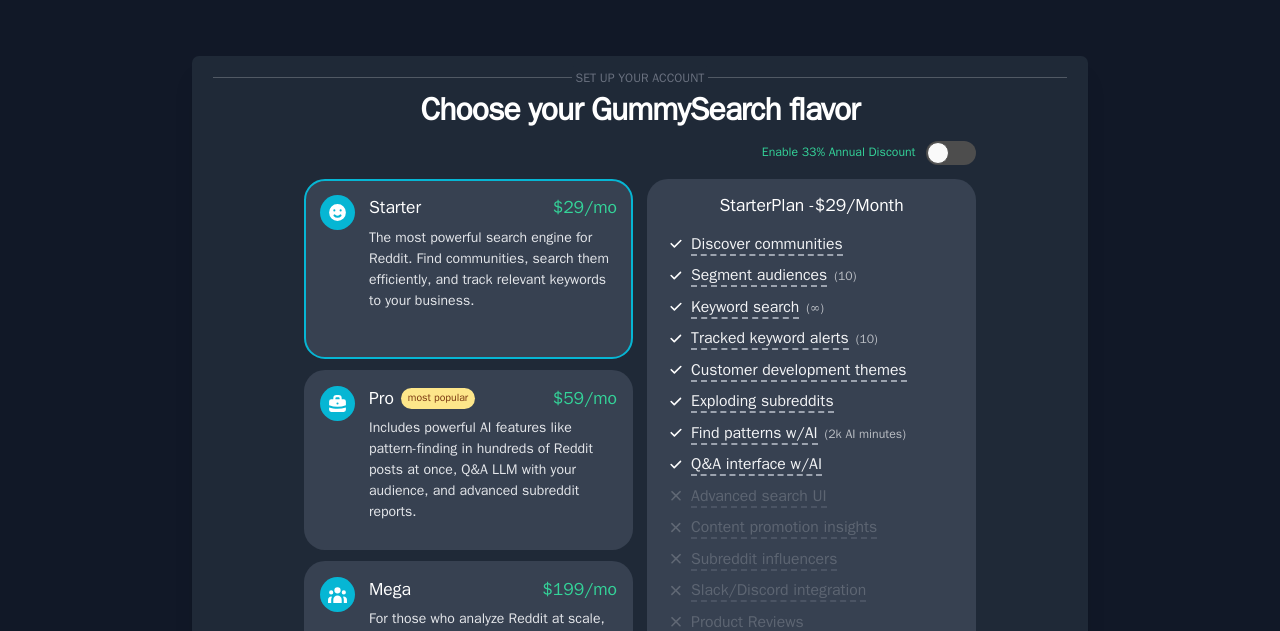 scroll, scrollTop: 298, scrollLeft: 0, axis: vertical 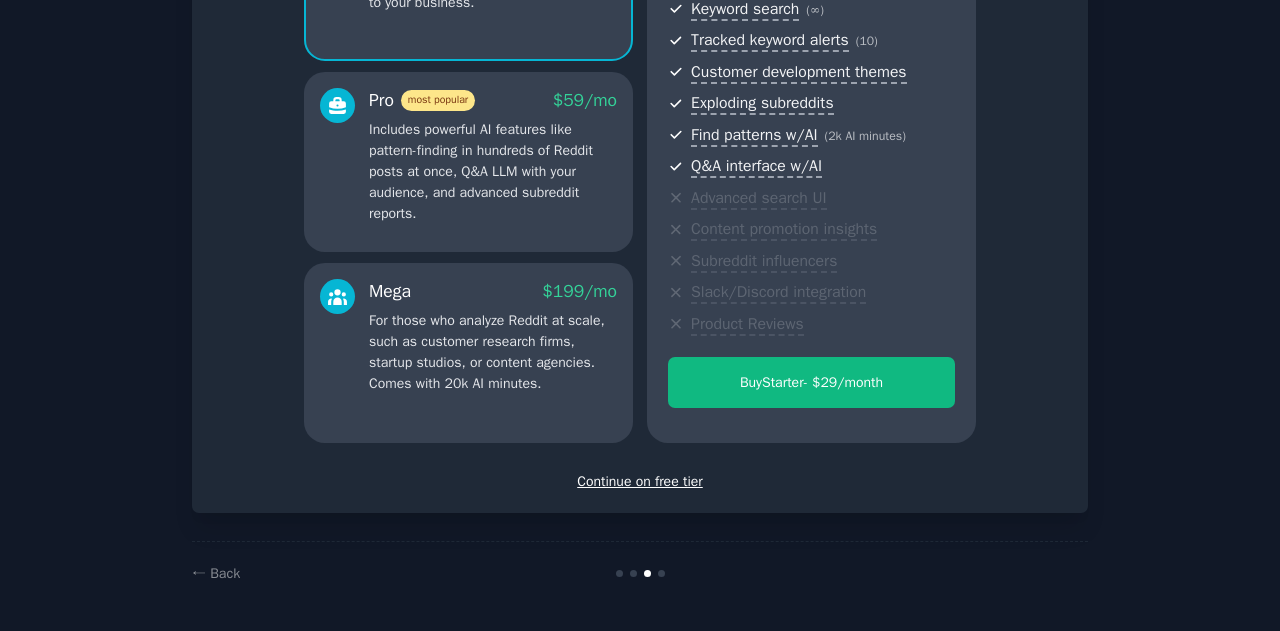 click on "Continue on free tier" at bounding box center (640, 481) 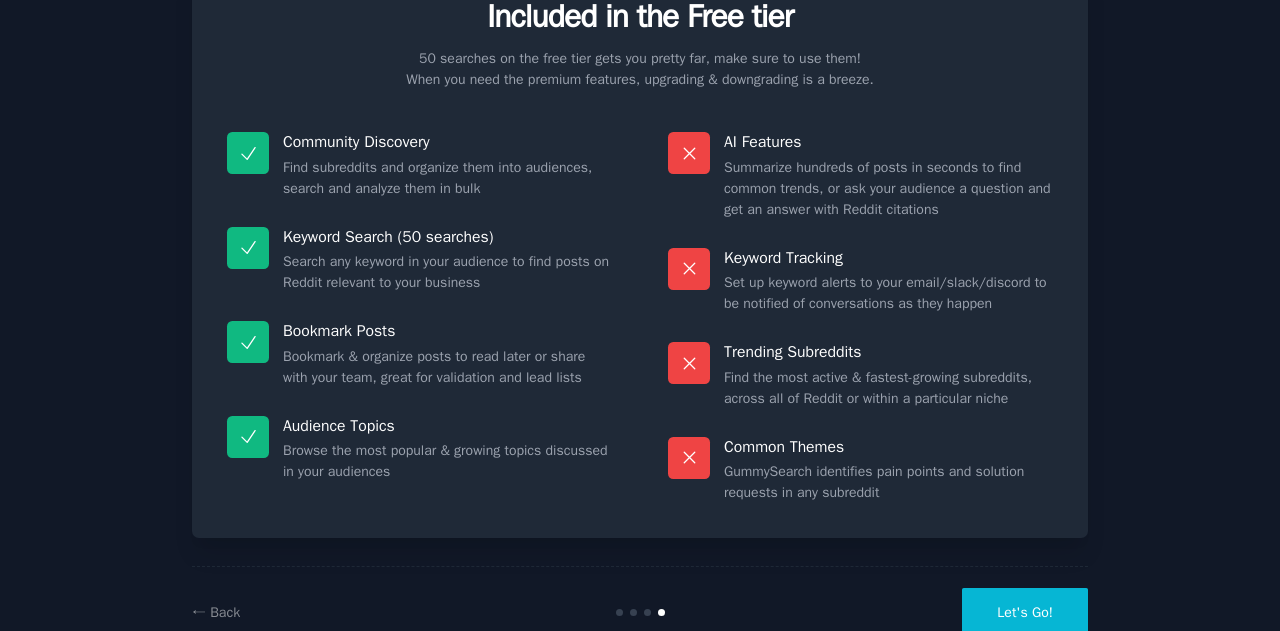 scroll, scrollTop: 92, scrollLeft: 0, axis: vertical 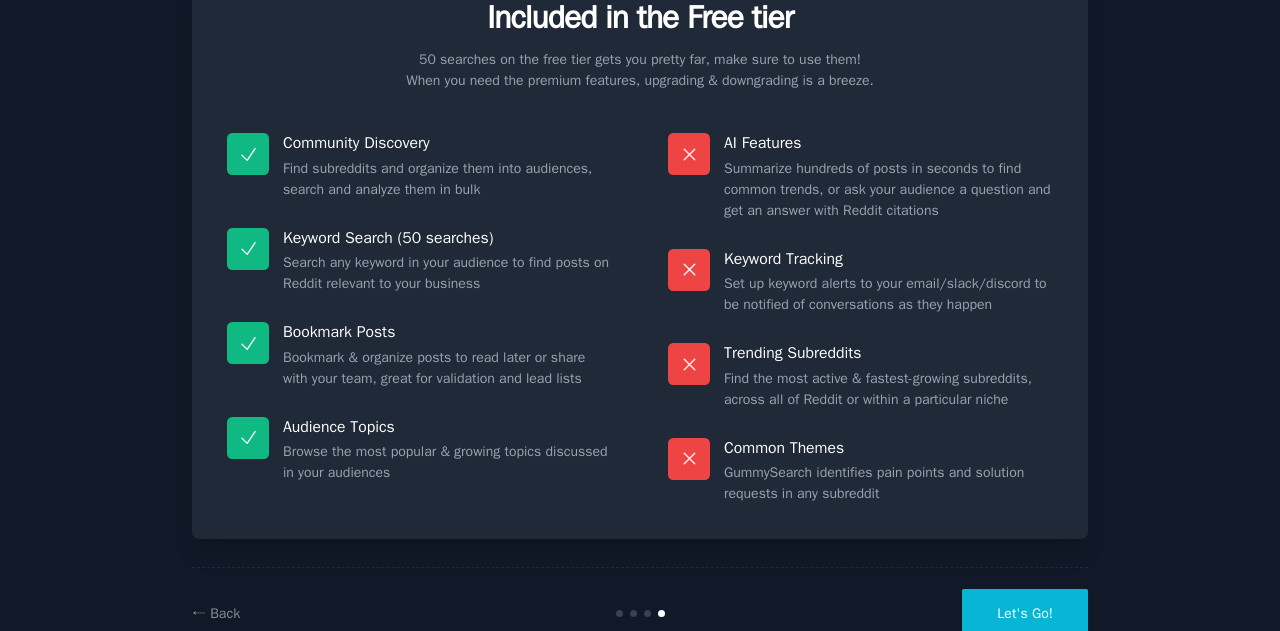 click on "Let's Go!" at bounding box center [1025, 613] 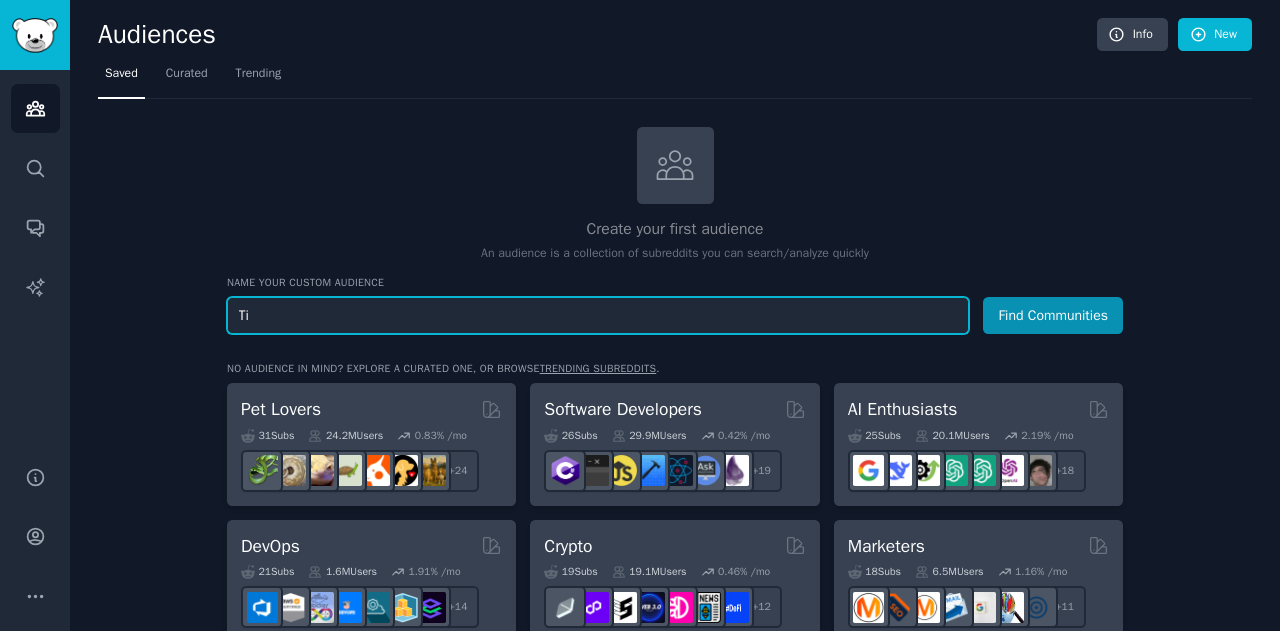 type on "T" 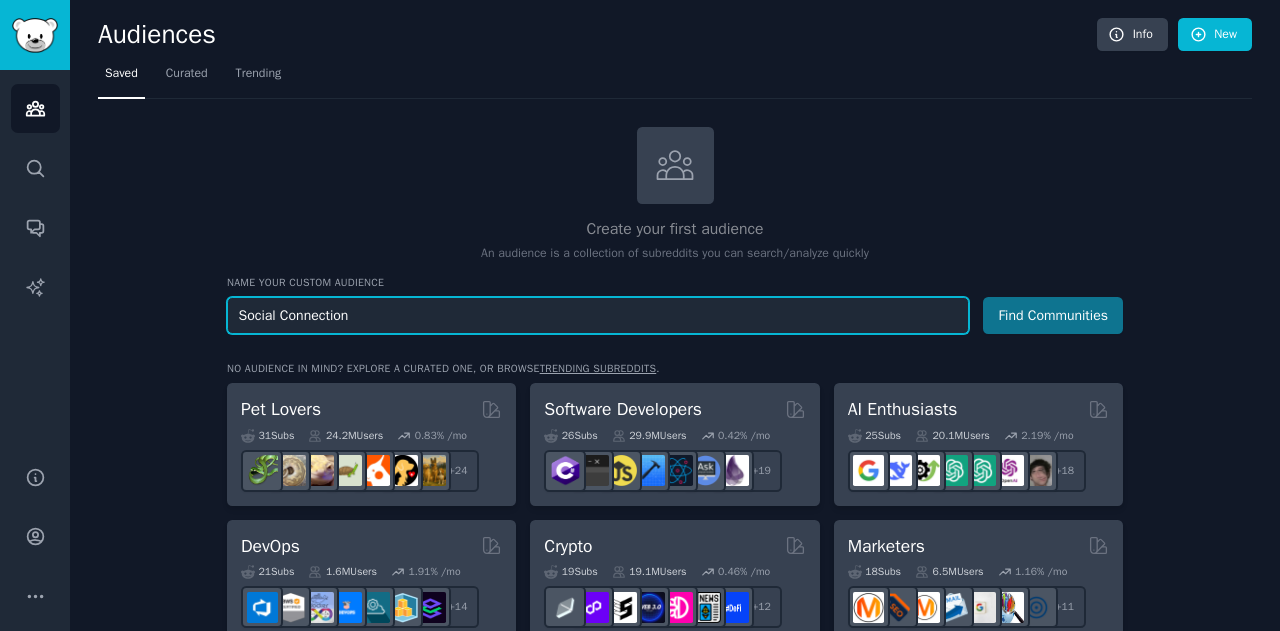 type on "Social Connection" 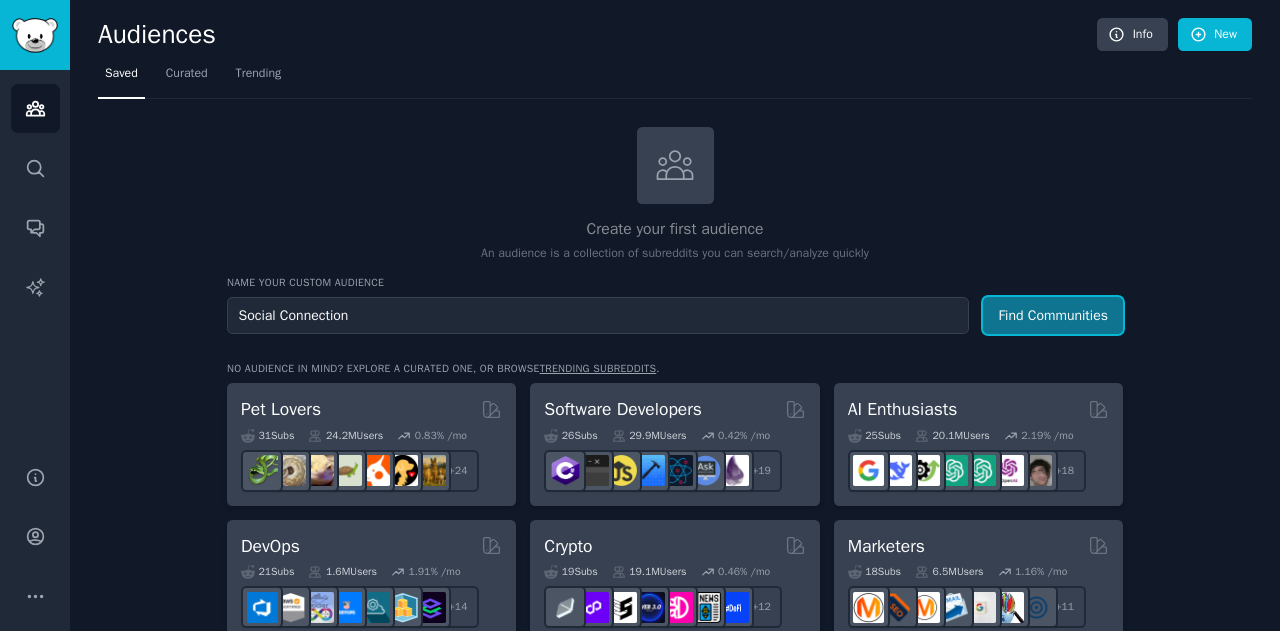 click on "Find Communities" at bounding box center (1053, 315) 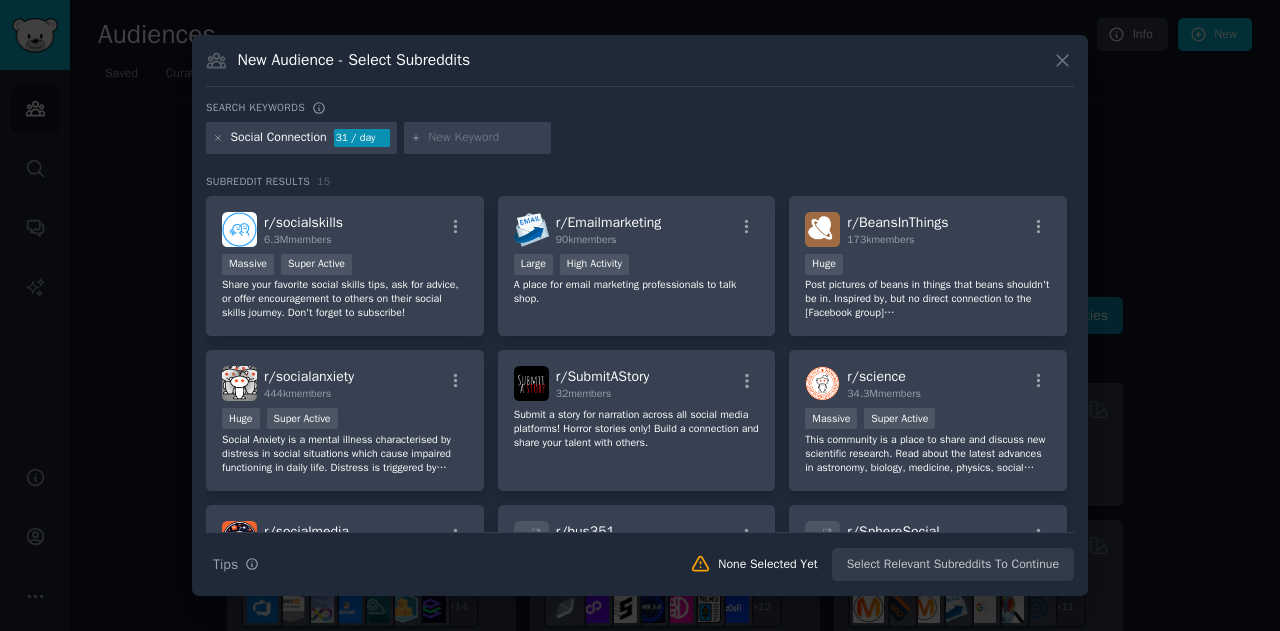 click 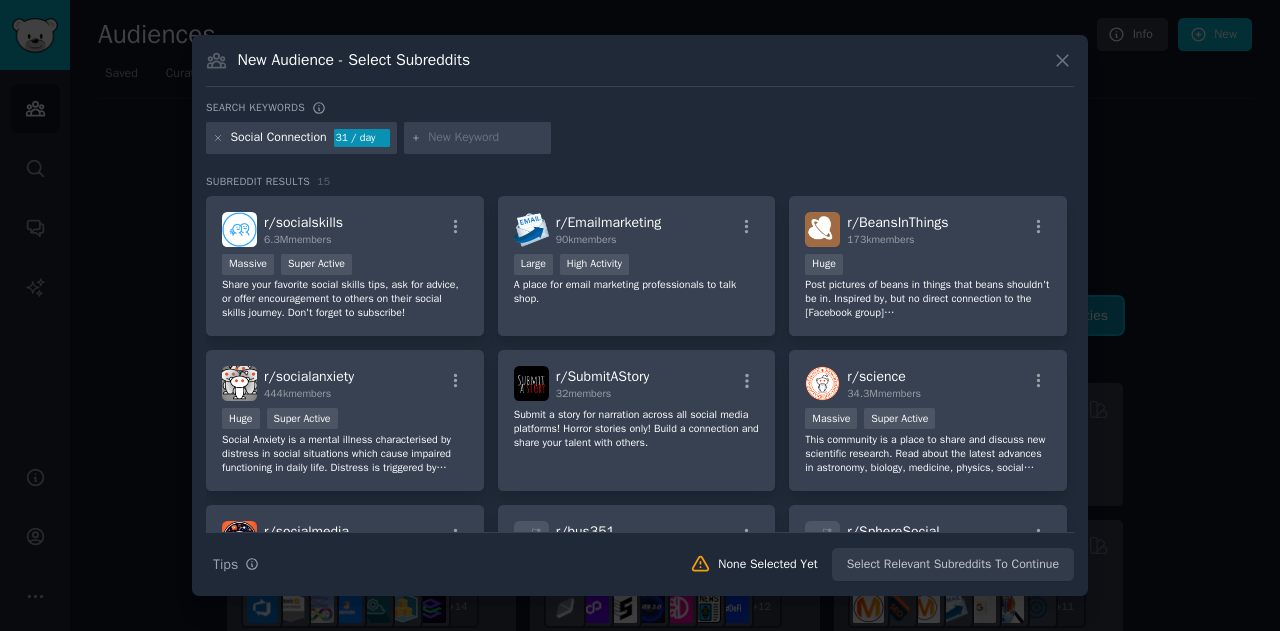 type 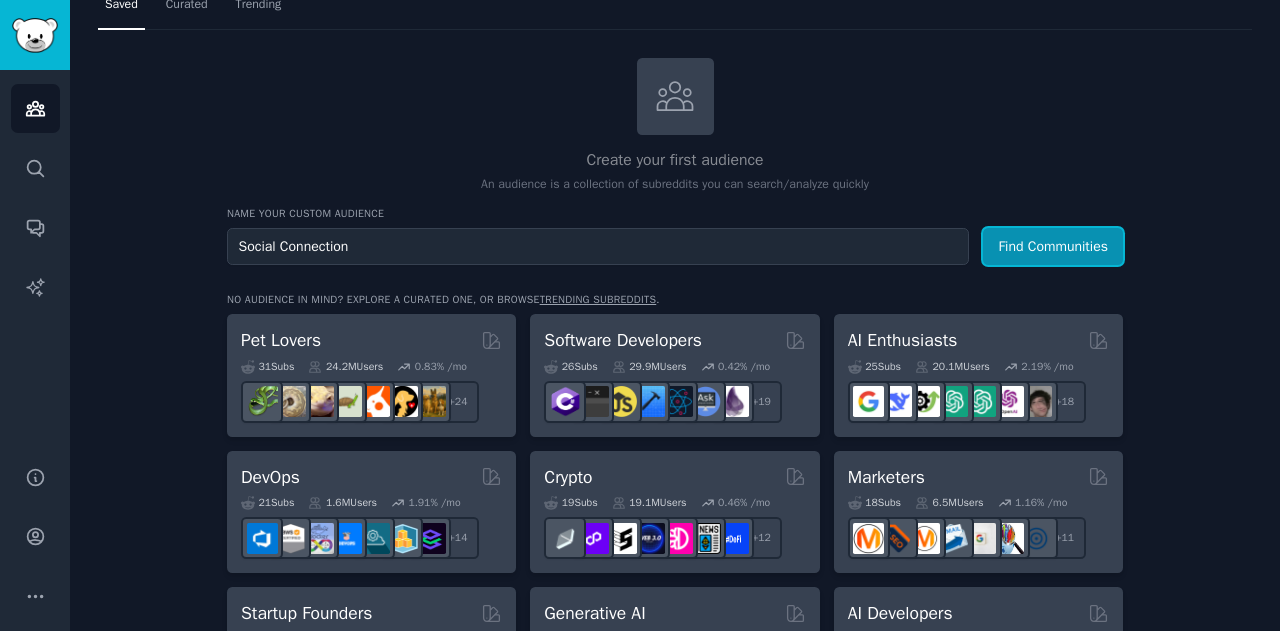 scroll, scrollTop: 0, scrollLeft: 0, axis: both 